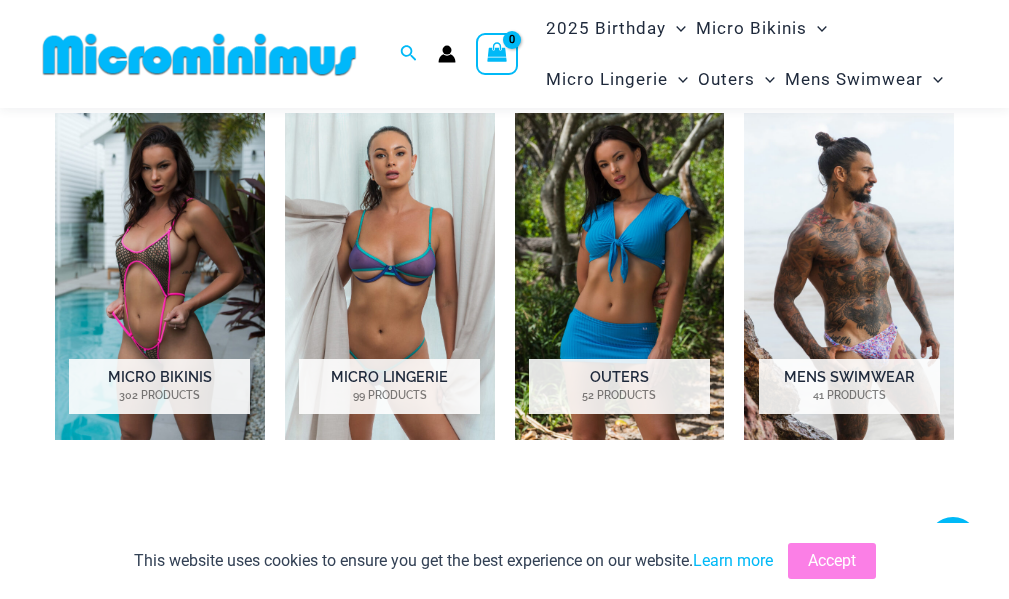 scroll, scrollTop: 781, scrollLeft: 0, axis: vertical 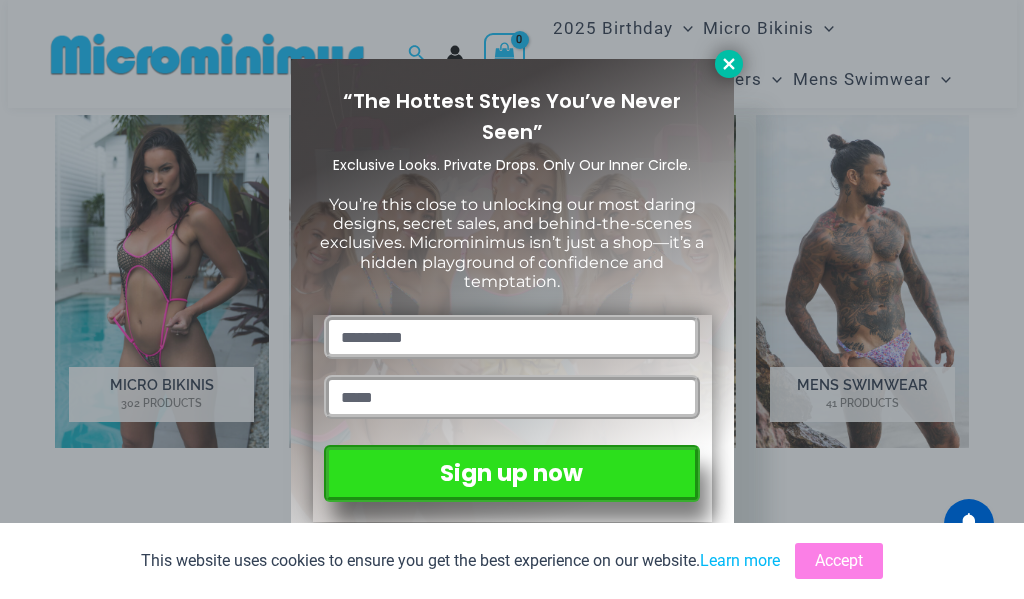 click 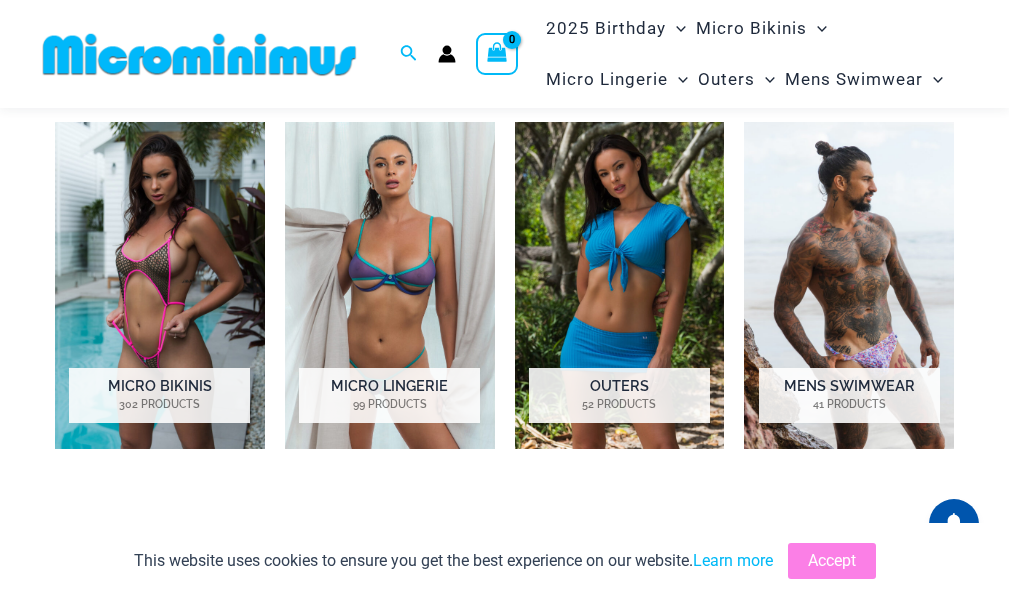 scroll, scrollTop: 781, scrollLeft: 0, axis: vertical 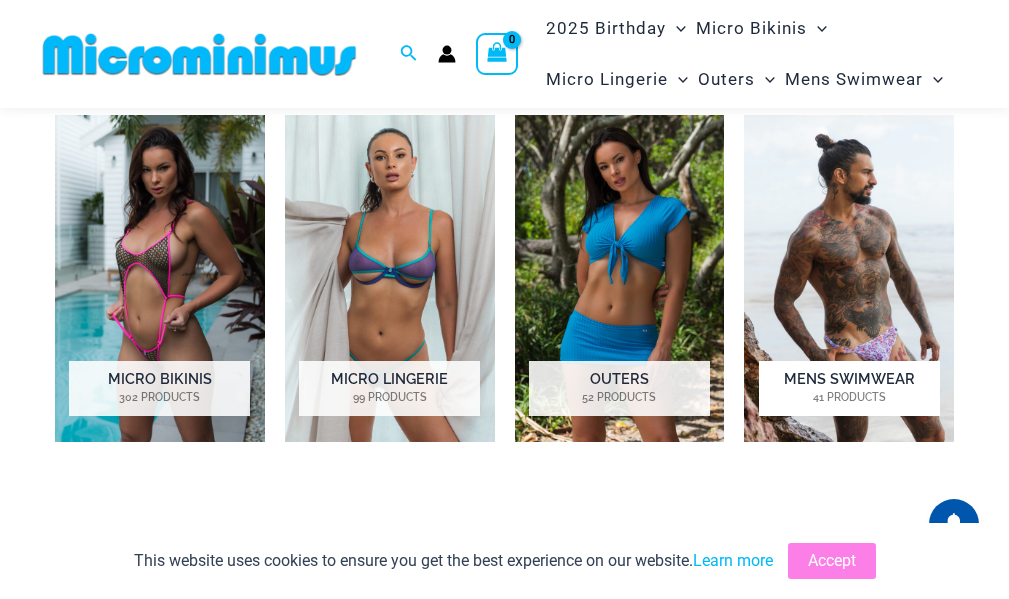 drag, startPoint x: 882, startPoint y: 301, endPoint x: 941, endPoint y: 293, distance: 59.5399 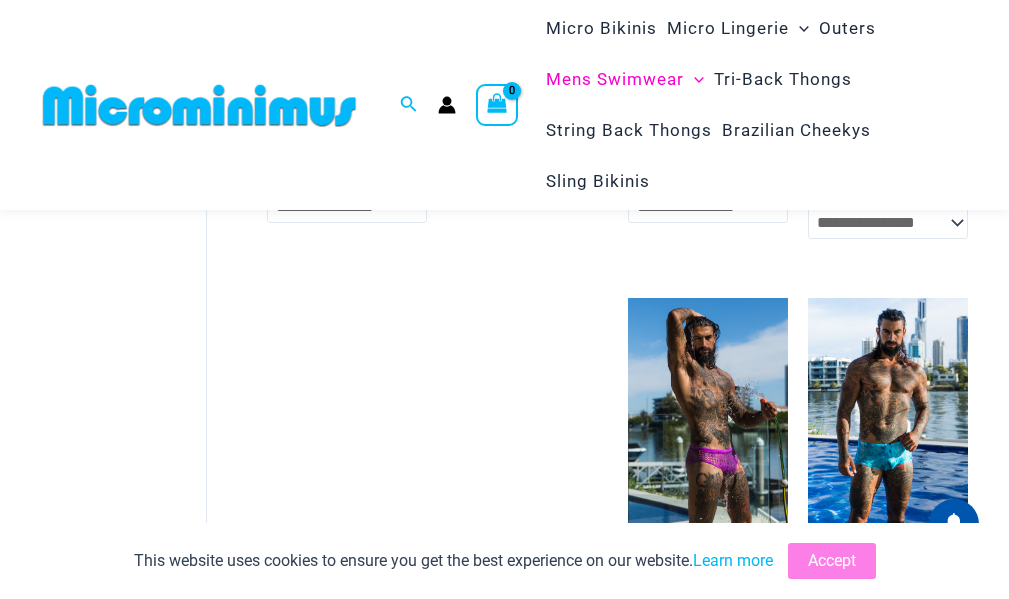 scroll, scrollTop: 2060, scrollLeft: 0, axis: vertical 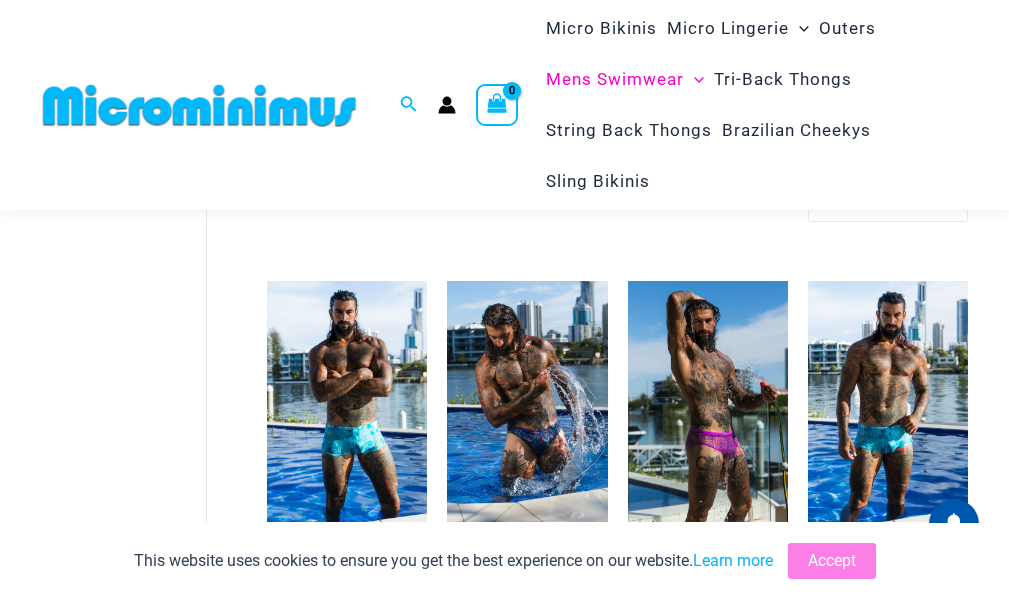 click at bounding box center [199, 105] 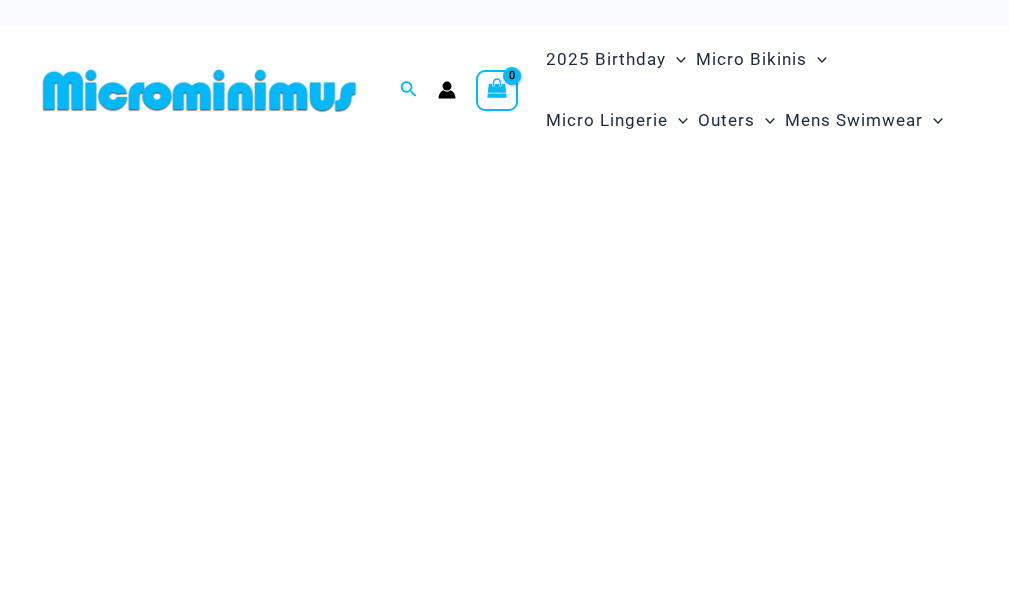 scroll, scrollTop: 0, scrollLeft: 0, axis: both 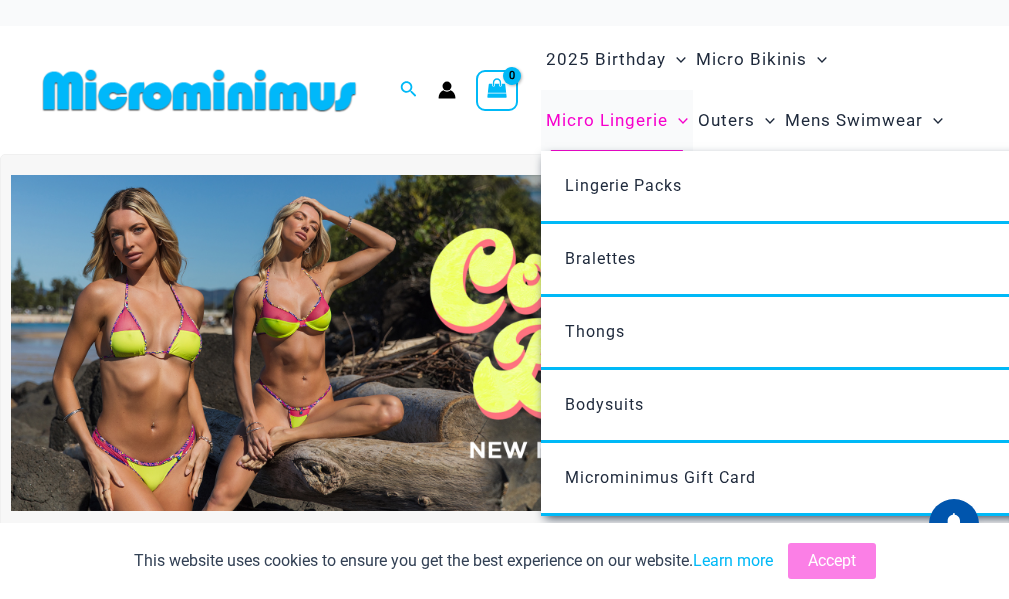 click on "Micro Lingerie" at bounding box center [607, 120] 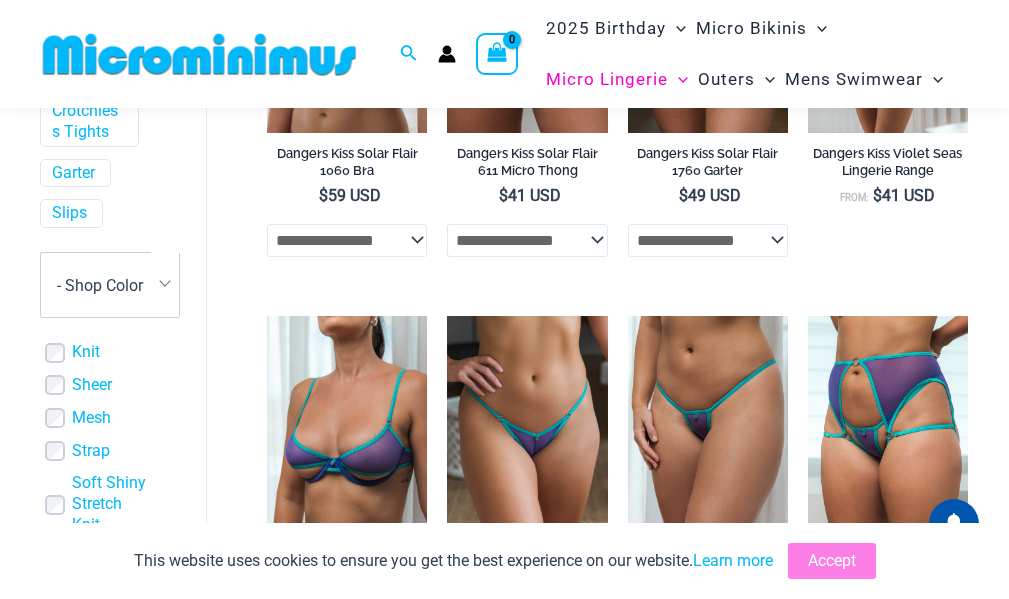 scroll, scrollTop: 2794, scrollLeft: 0, axis: vertical 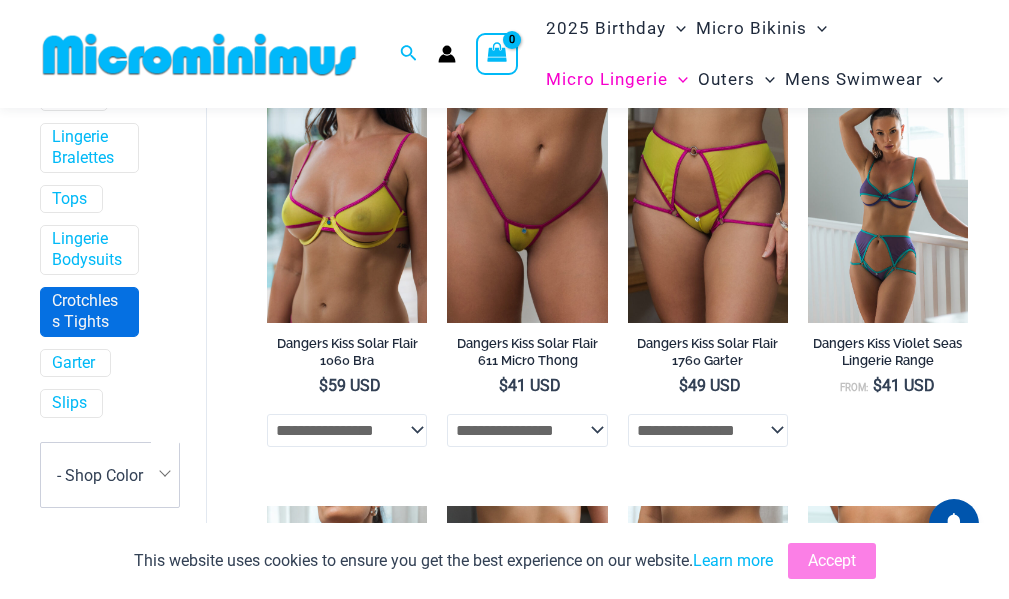 click on "Crotchless Tights" at bounding box center [87, 312] 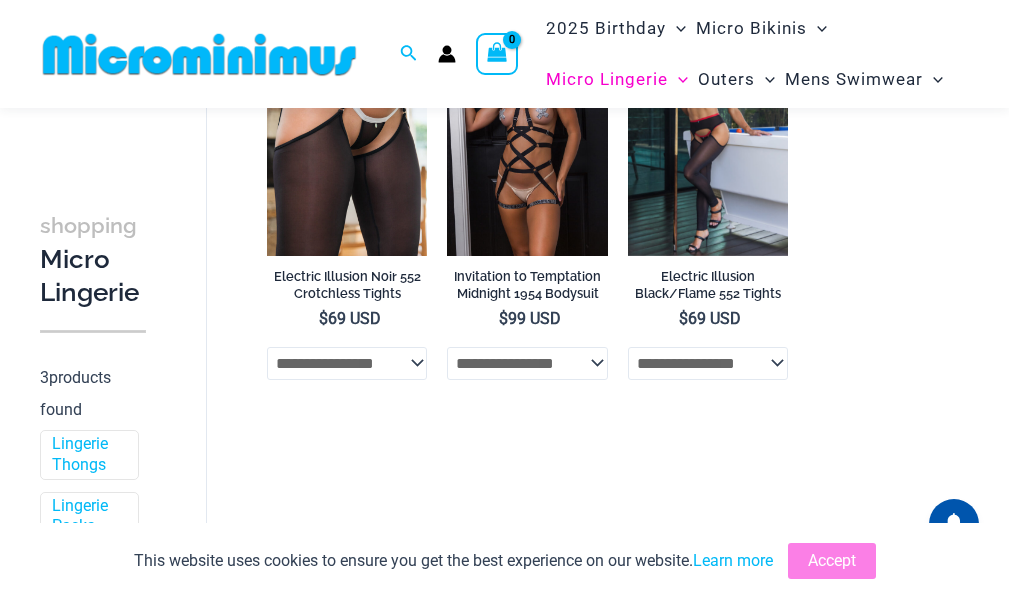 scroll, scrollTop: 580, scrollLeft: 0, axis: vertical 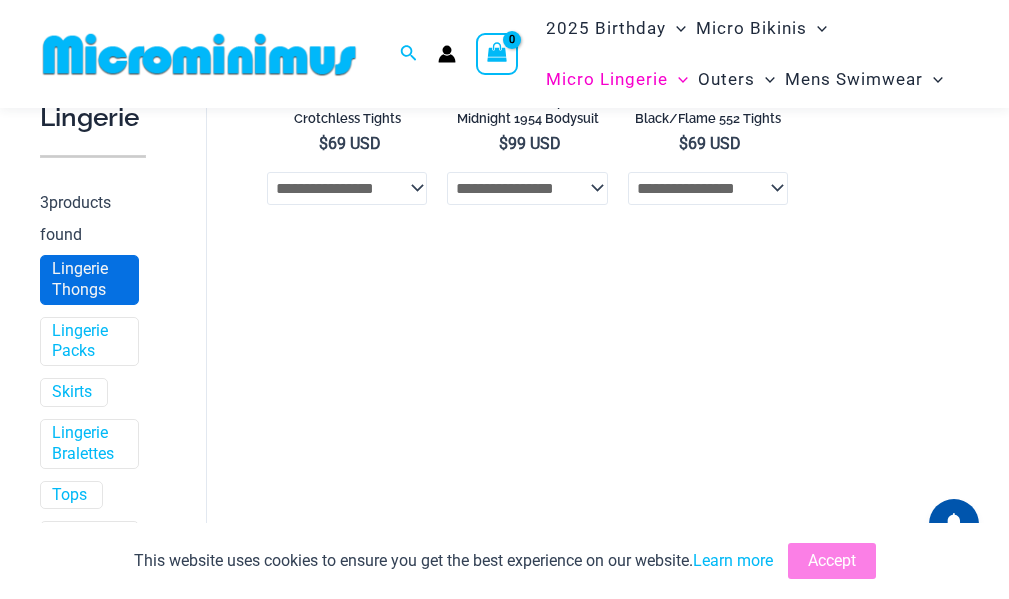 click on "Lingerie Thongs" at bounding box center (87, 280) 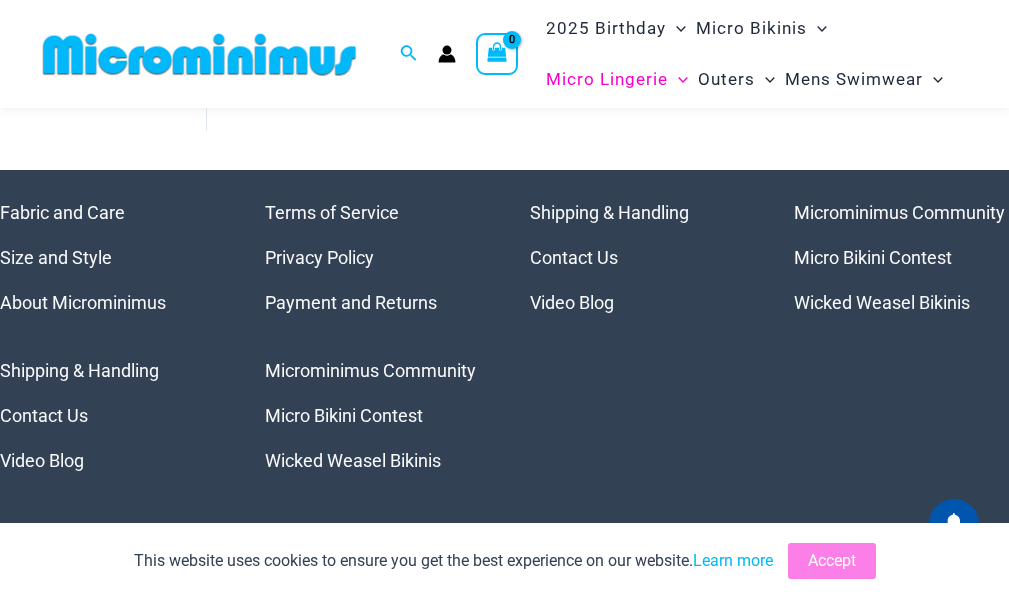 scroll, scrollTop: 2885, scrollLeft: 0, axis: vertical 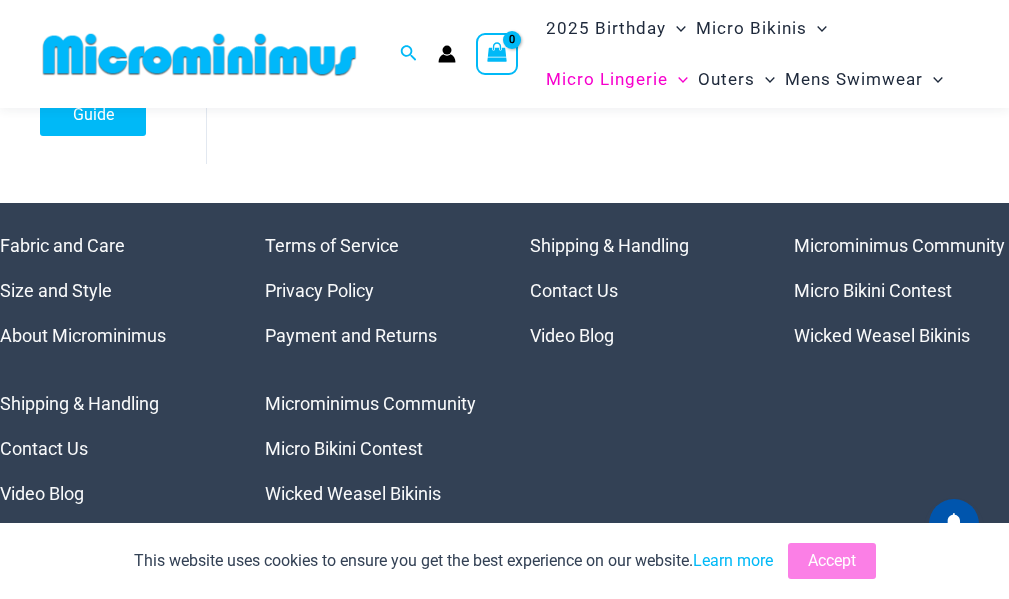 click on "Micro Bikini Contest" at bounding box center (873, 290) 